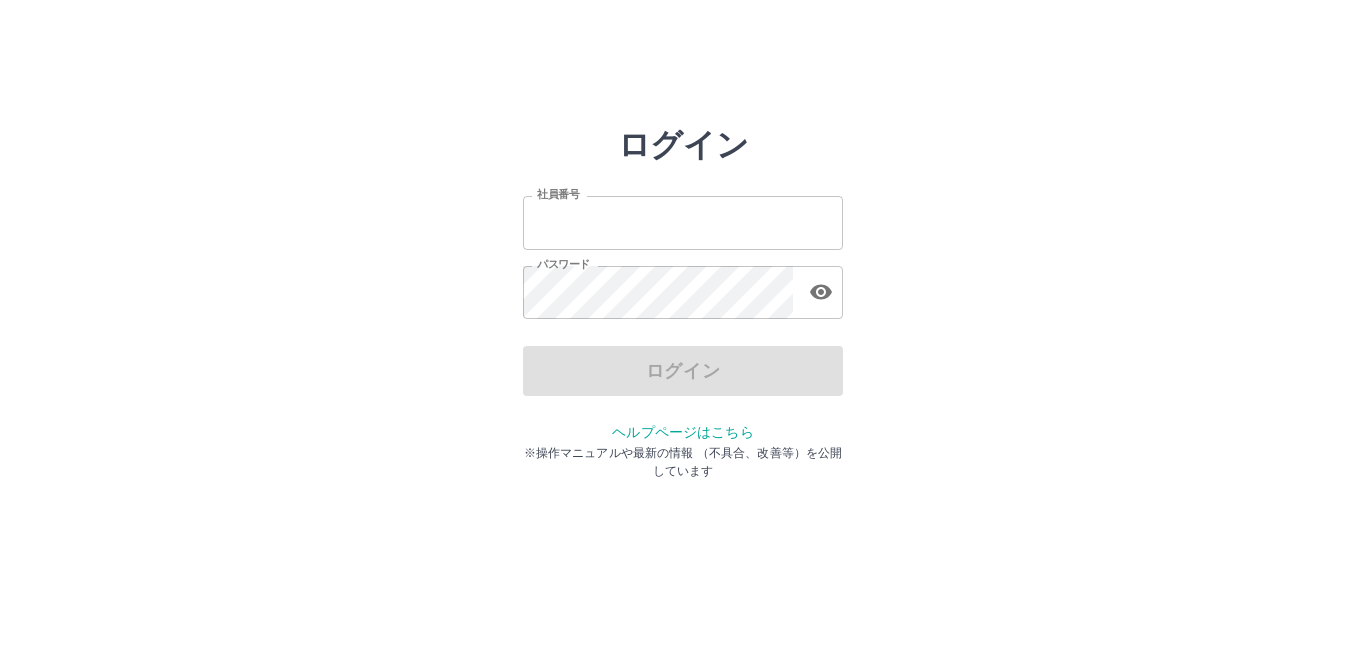 scroll, scrollTop: 0, scrollLeft: 0, axis: both 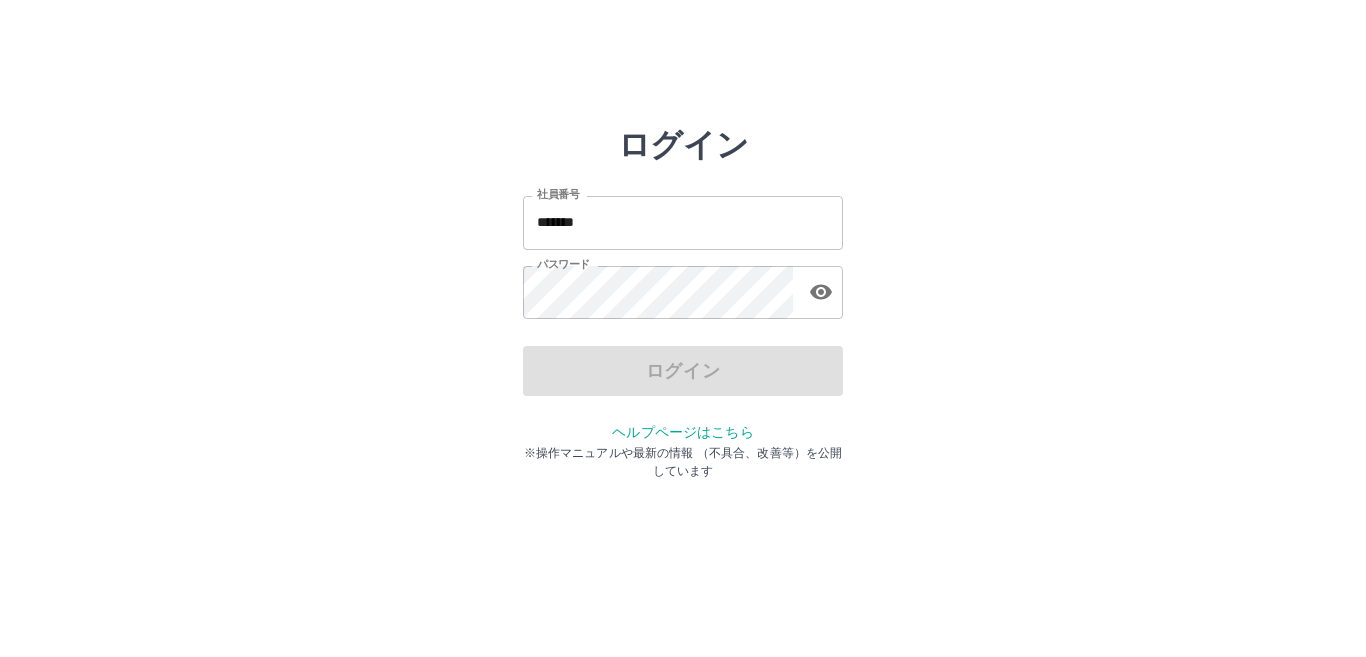 click on "ログイン" at bounding box center (683, 371) 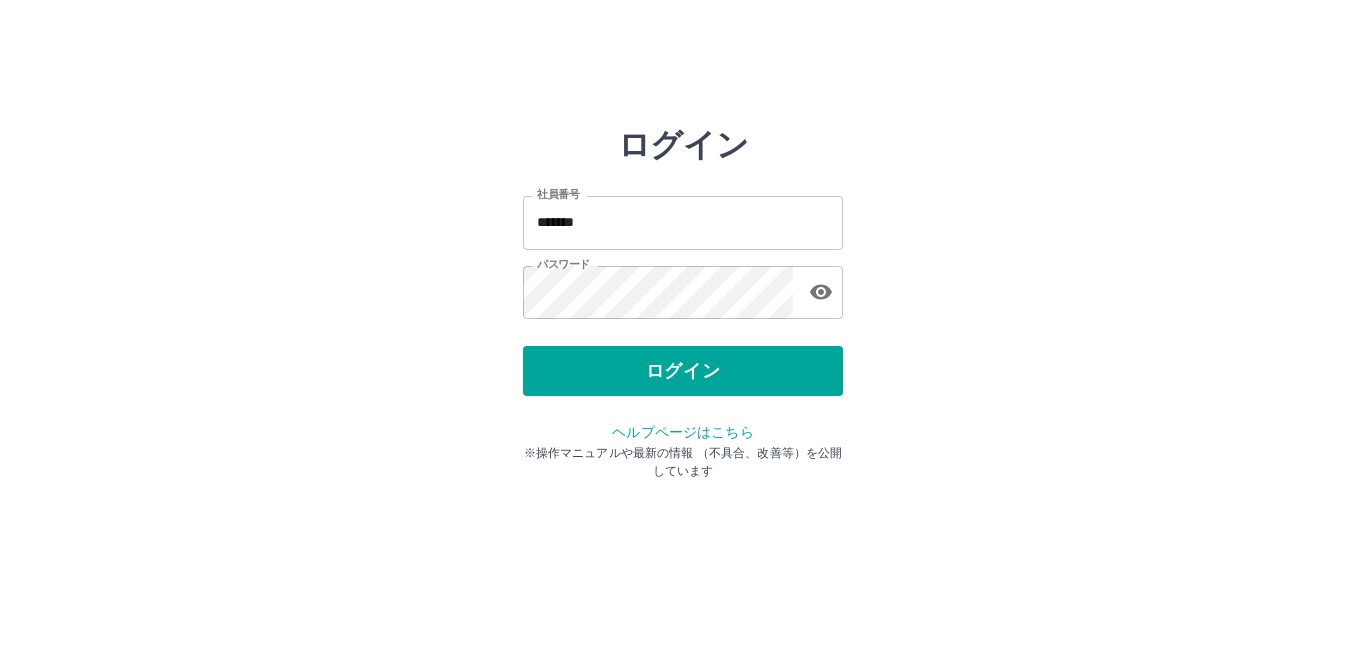 drag, startPoint x: 1323, startPoint y: 2, endPoint x: 968, endPoint y: 111, distance: 371.35696 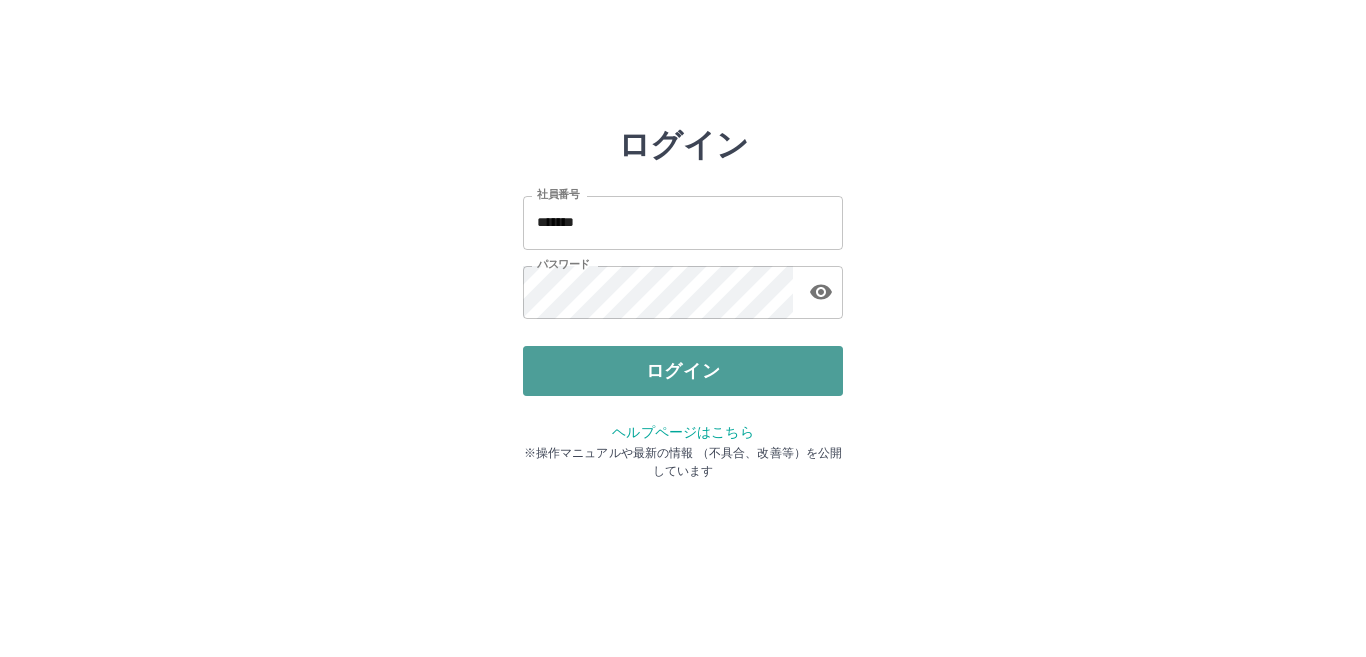 click on "ログイン" at bounding box center (683, 371) 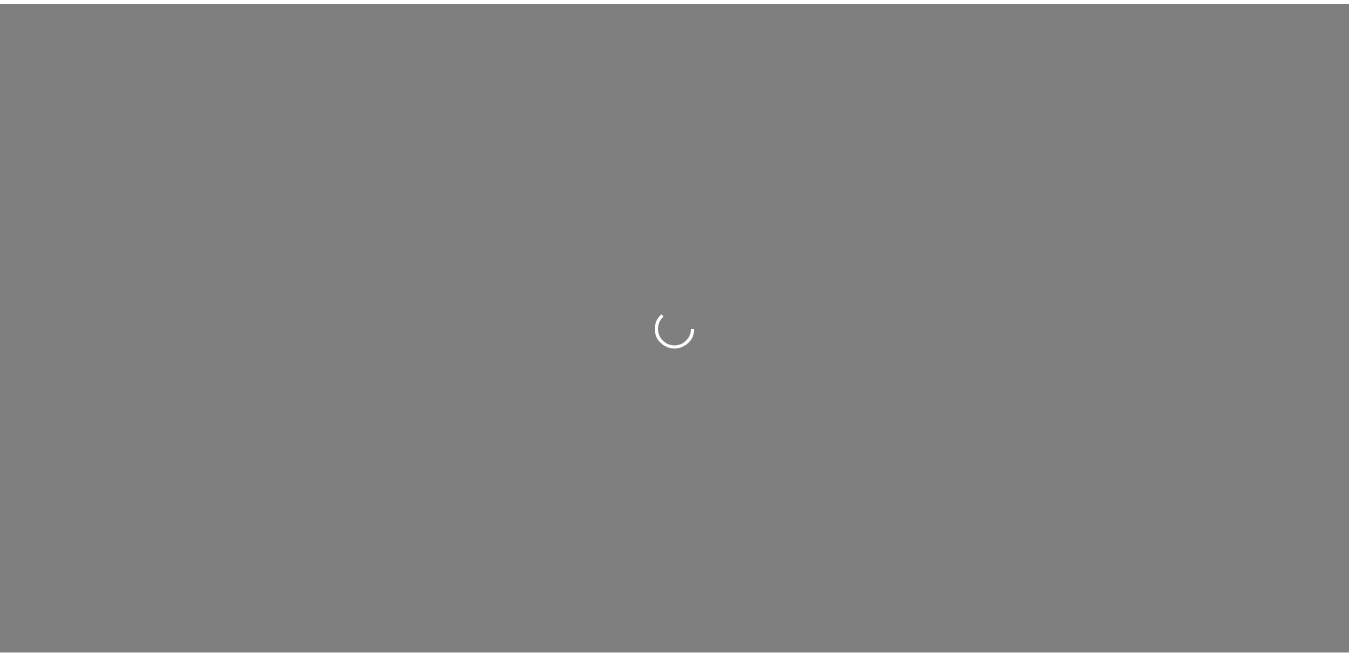 scroll, scrollTop: 0, scrollLeft: 0, axis: both 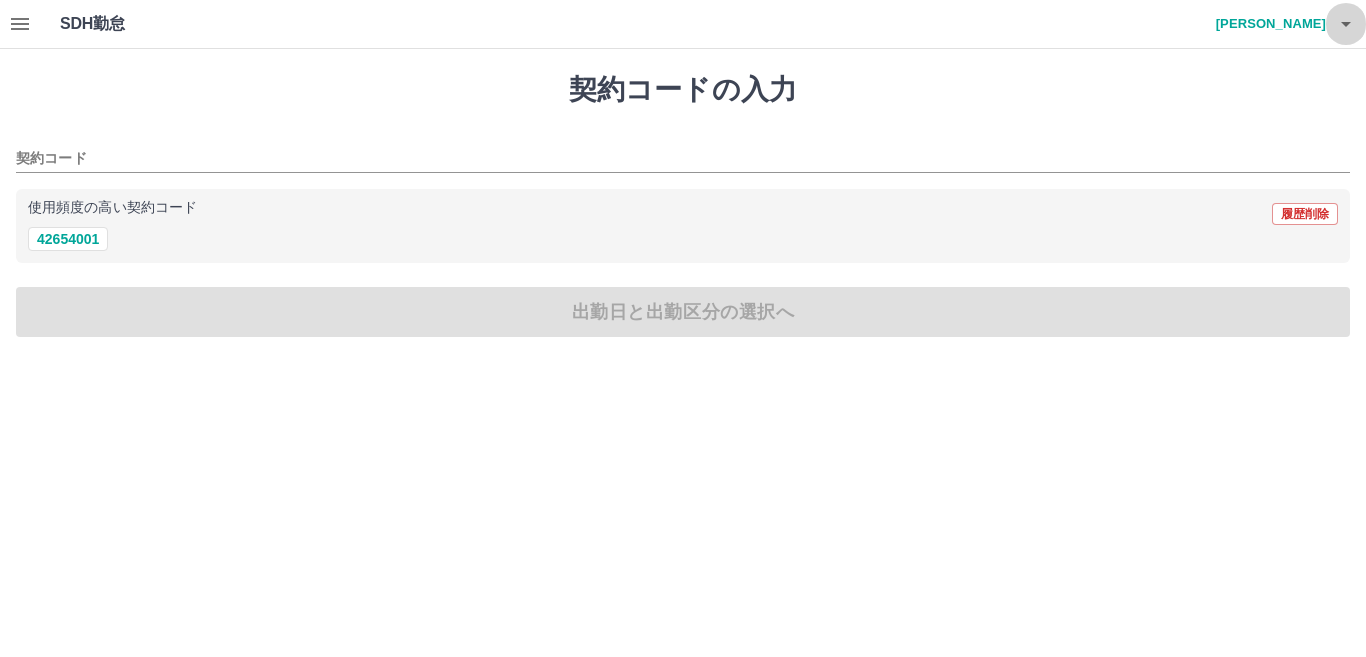 click 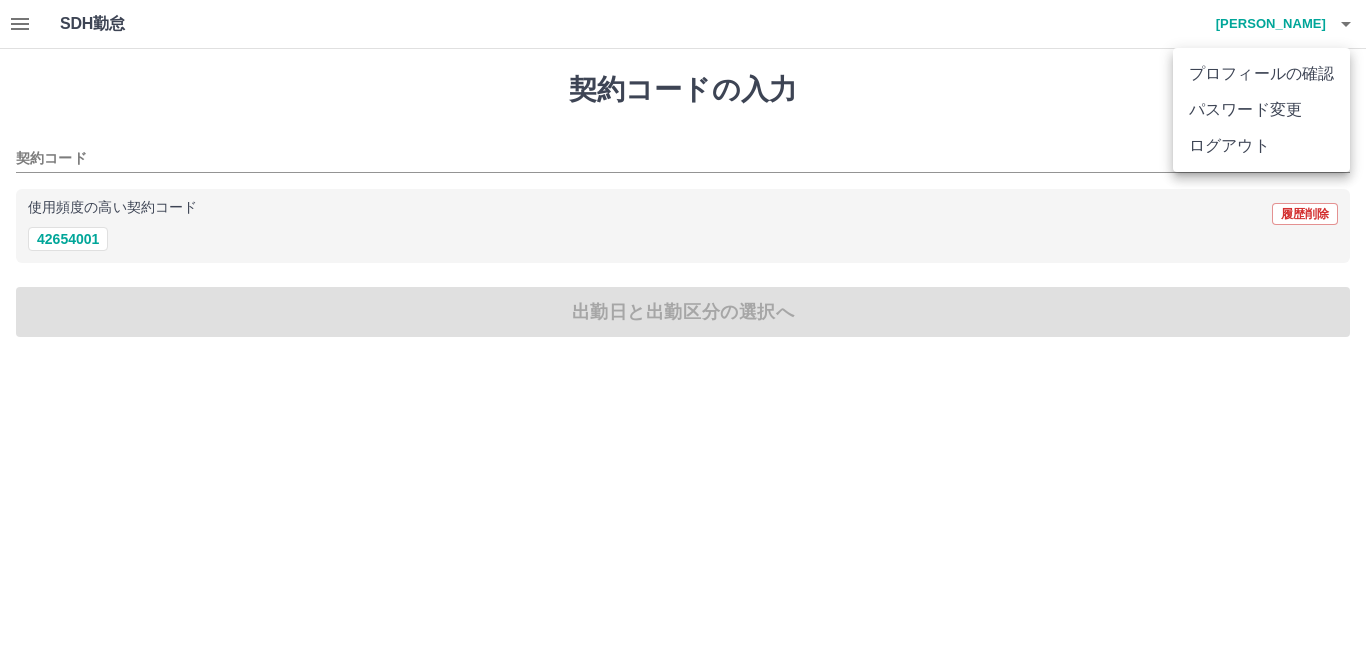 click at bounding box center [683, 328] 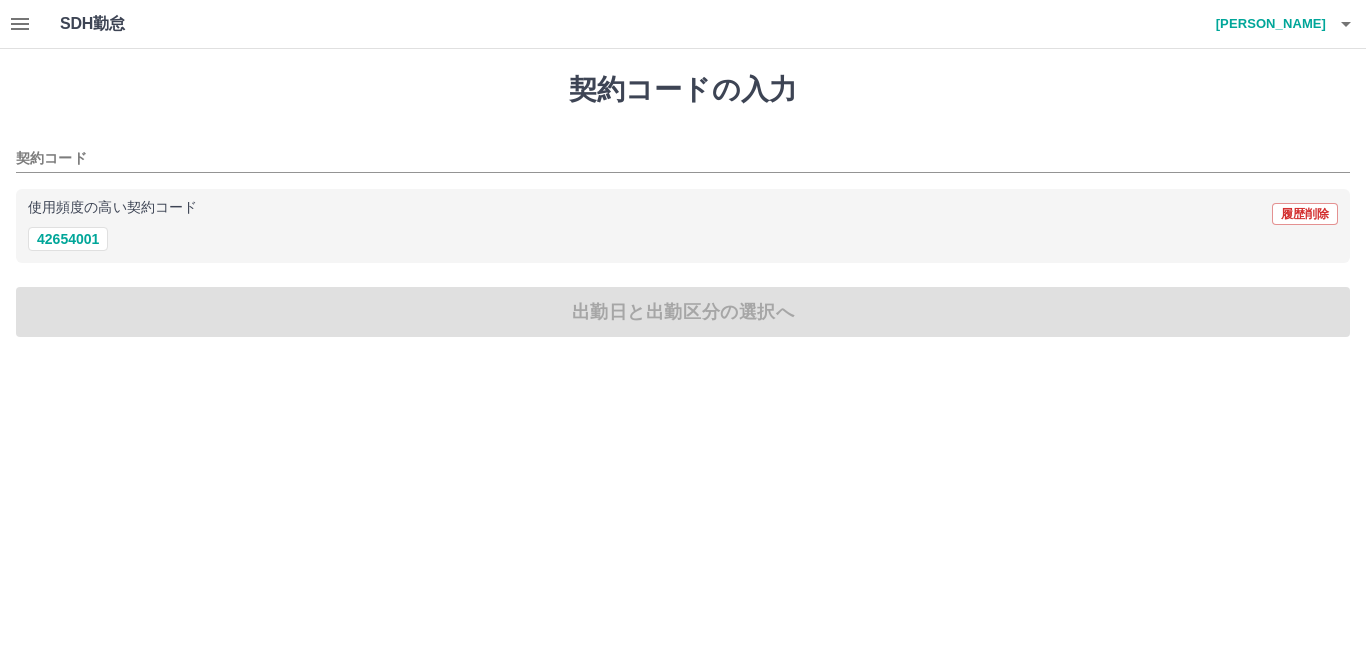 click 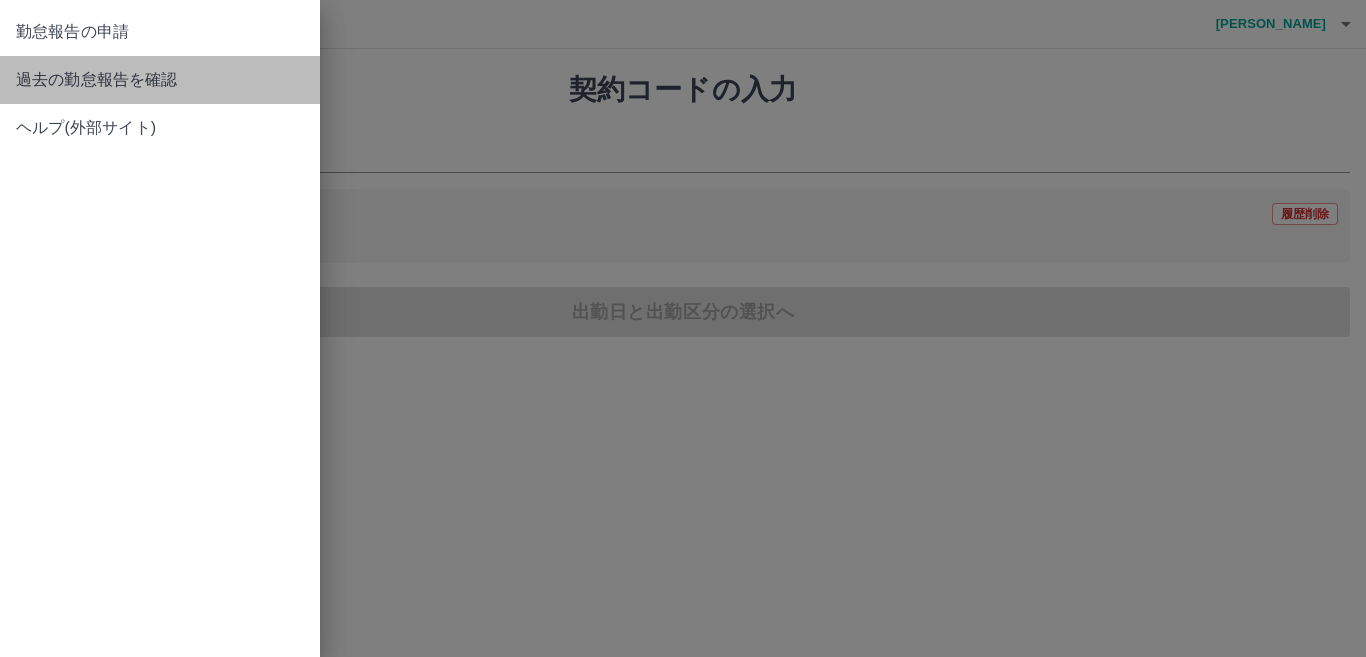 click on "過去の勤怠報告を確認" at bounding box center [160, 80] 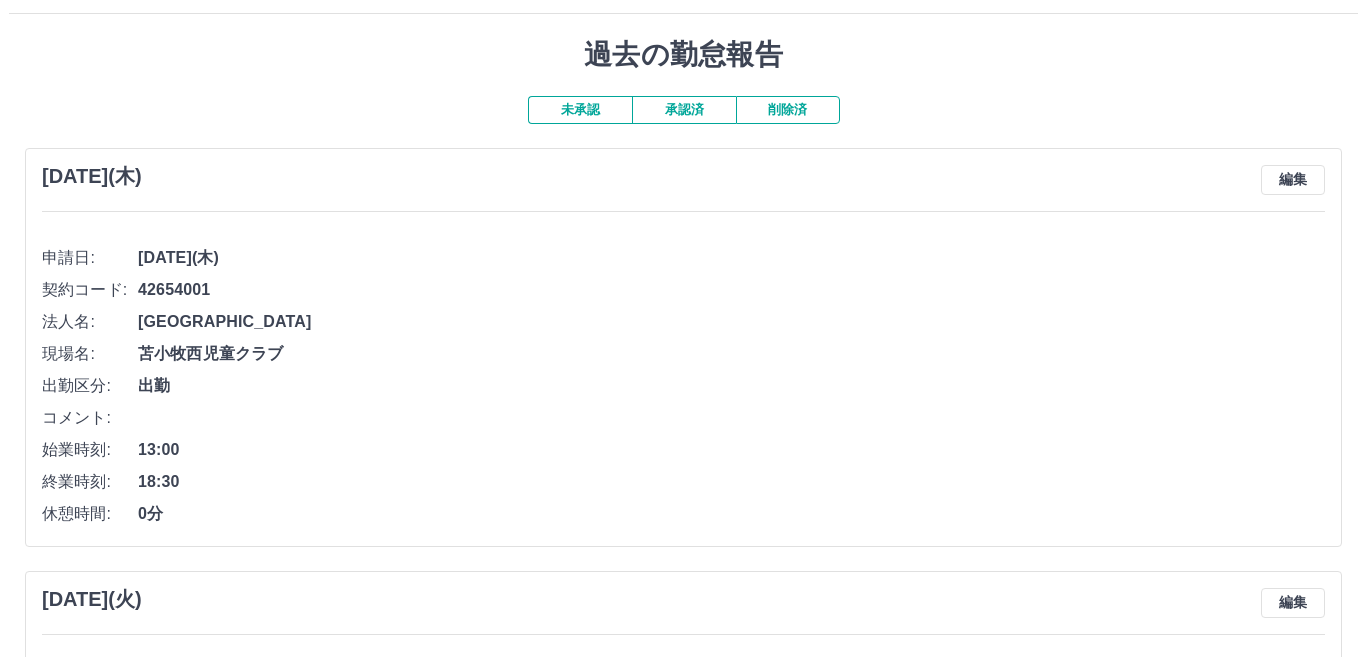 scroll, scrollTop: 0, scrollLeft: 0, axis: both 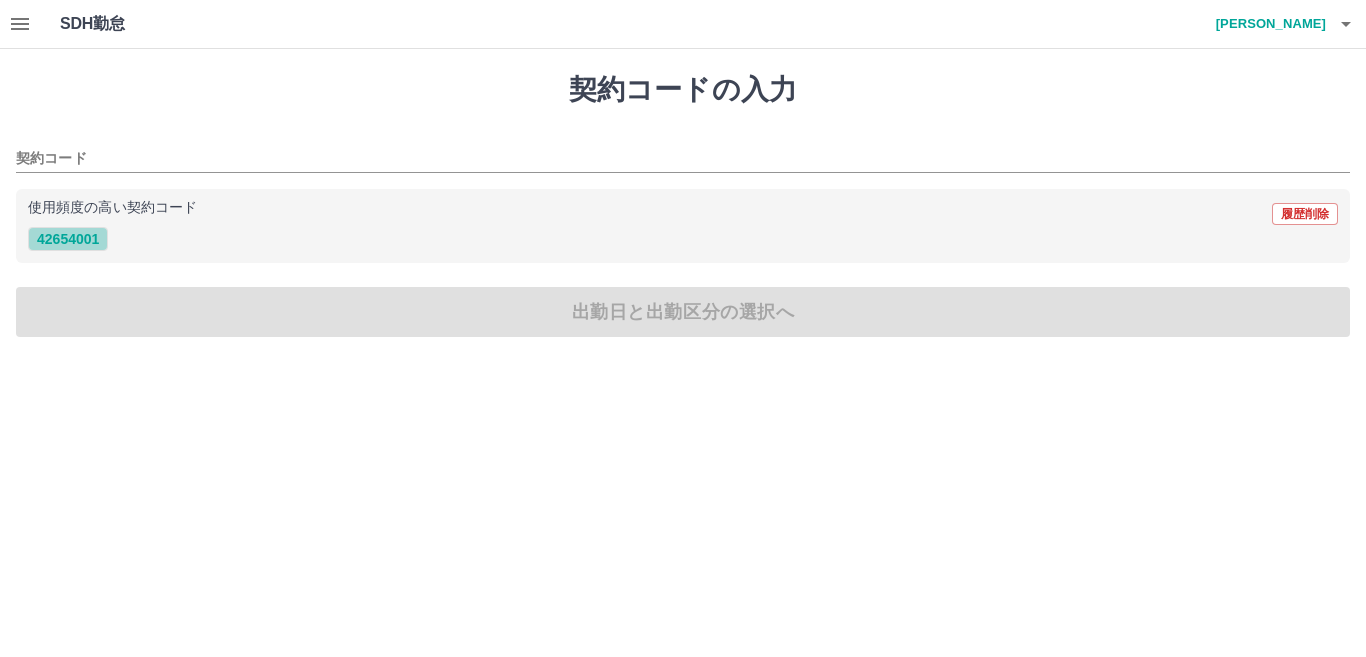click on "42654001" at bounding box center (68, 239) 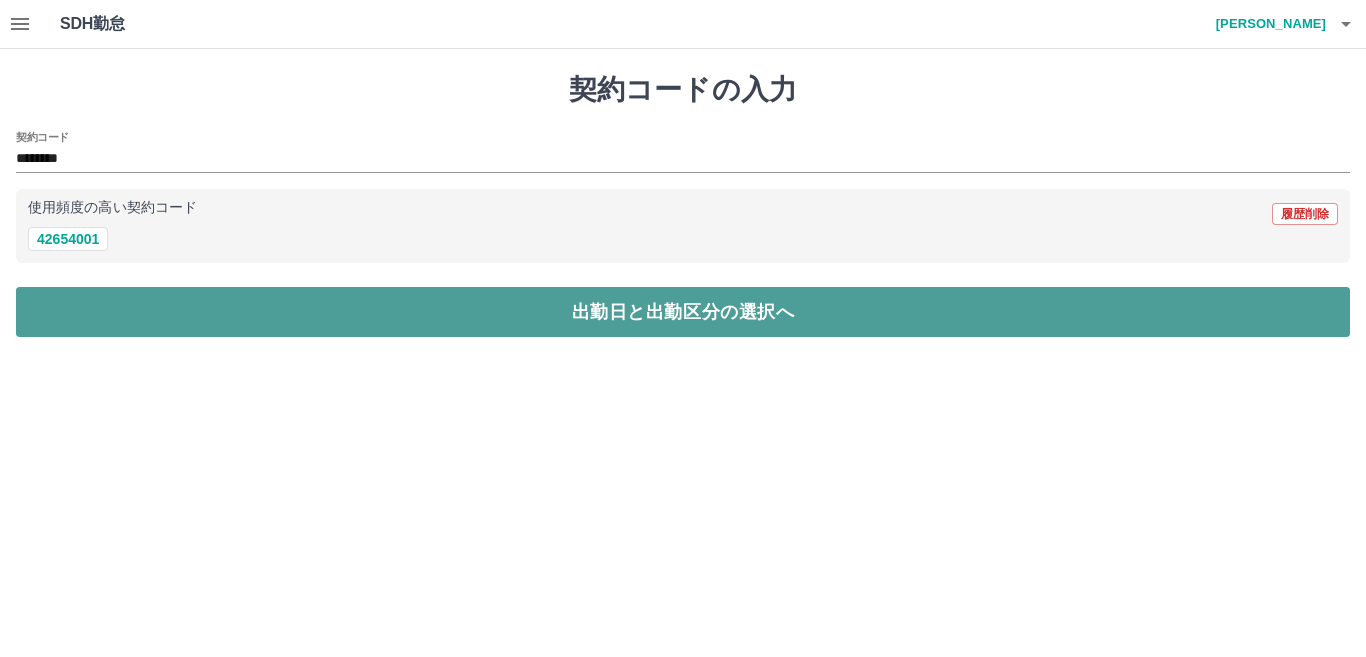 click on "出勤日と出勤区分の選択へ" at bounding box center (683, 312) 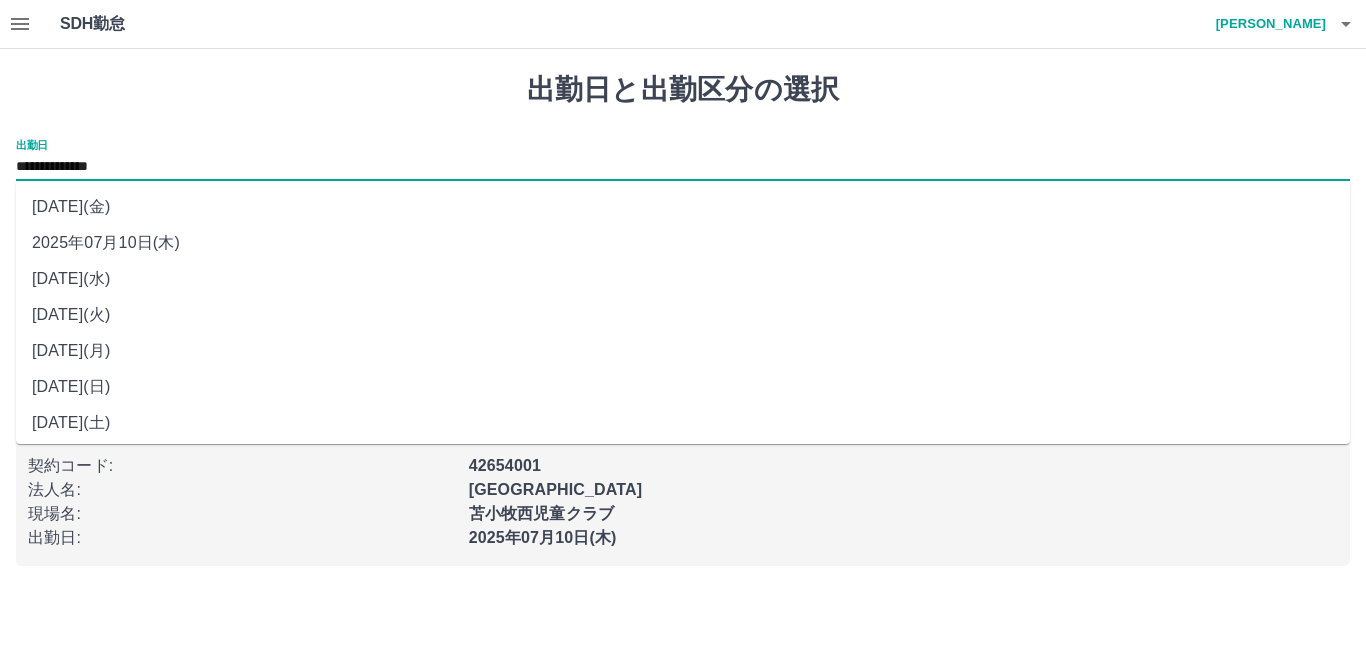 click on "**********" at bounding box center [683, 167] 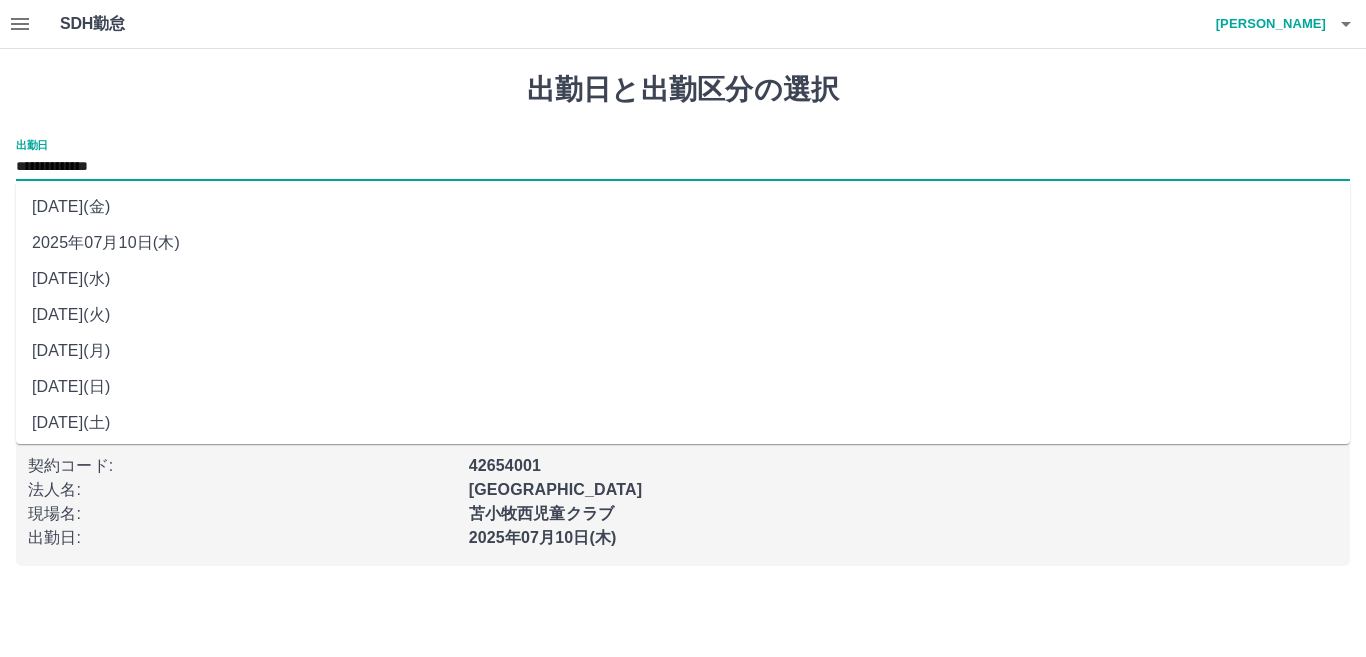 click on "[DATE](水)" at bounding box center [683, 279] 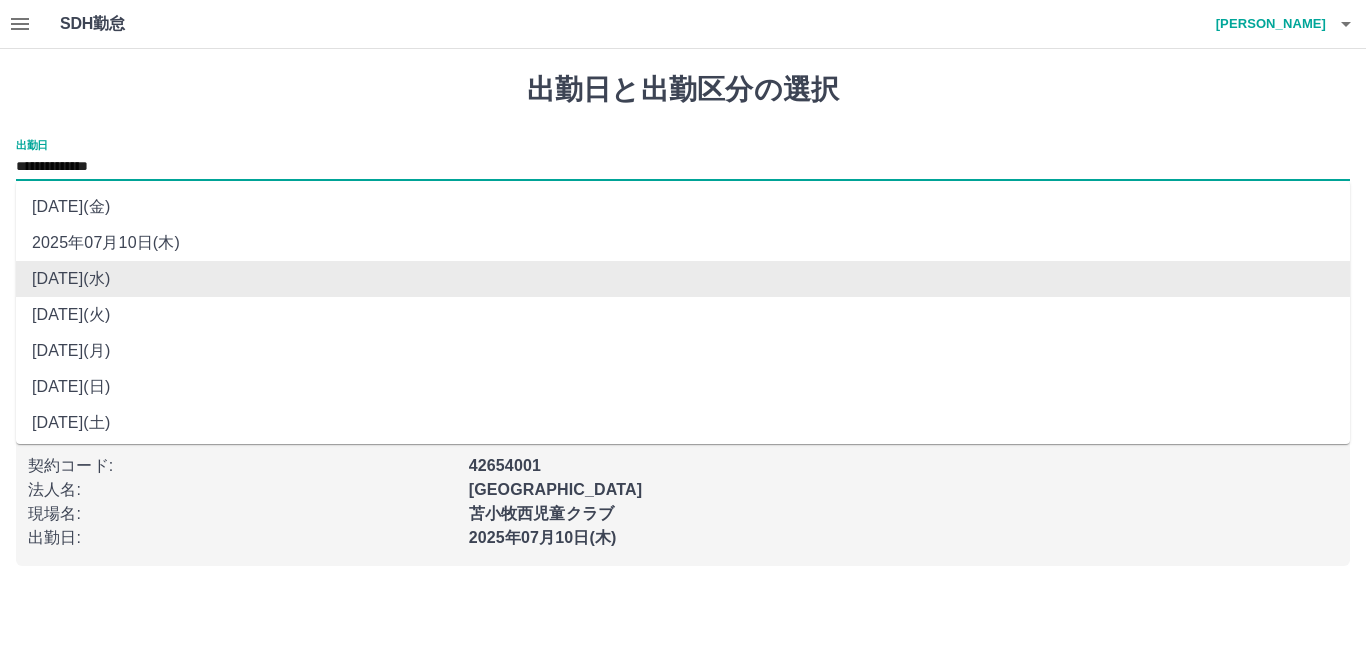 click on "**********" at bounding box center (683, 167) 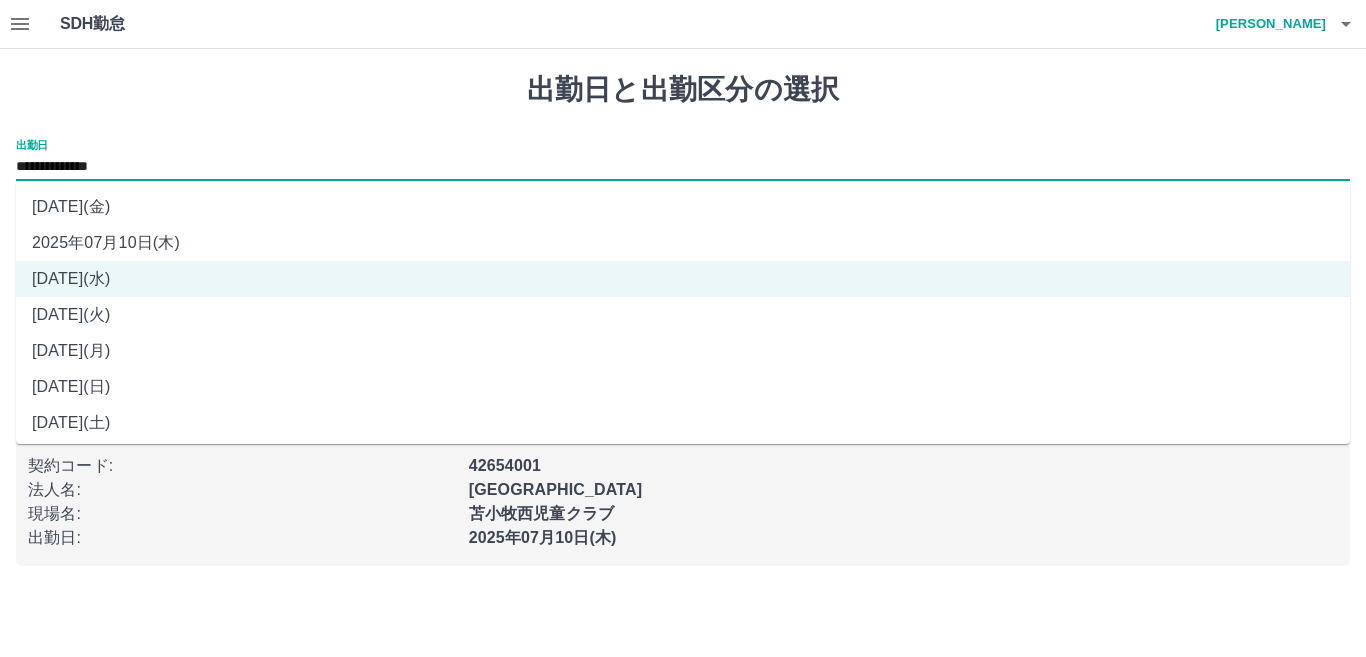 click on "[DATE](日)" at bounding box center [683, 387] 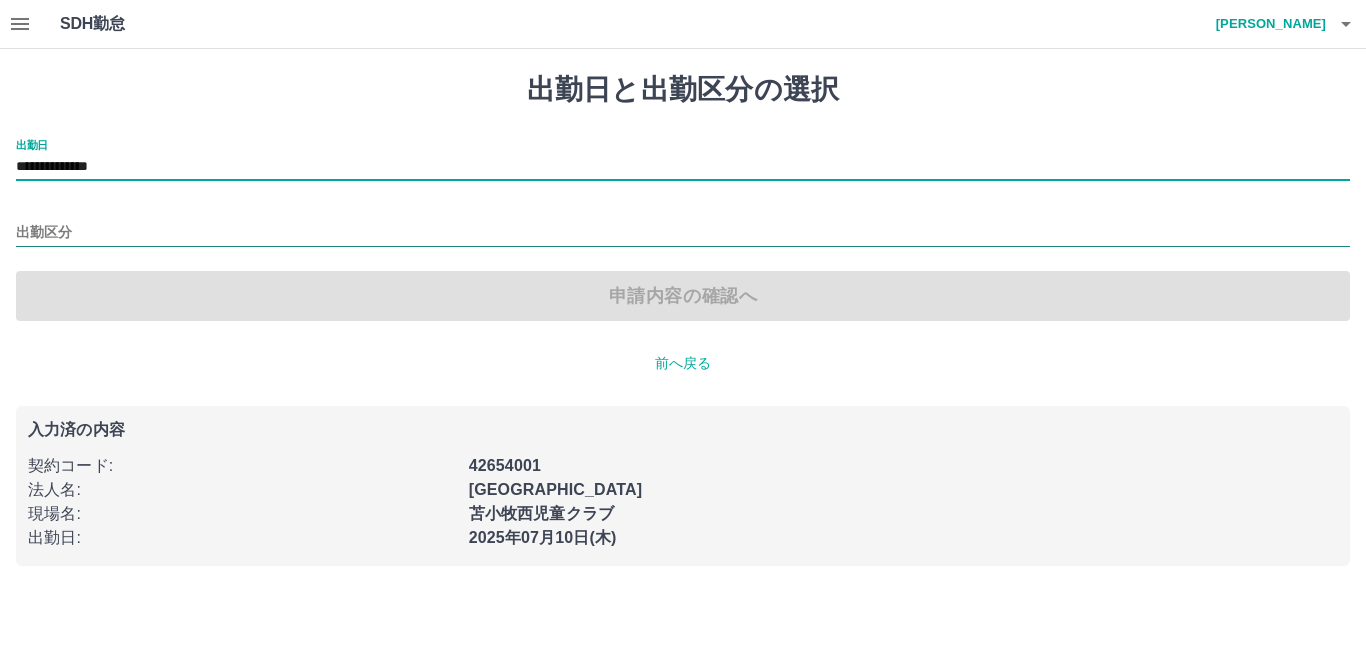 click on "出勤区分" at bounding box center (683, 233) 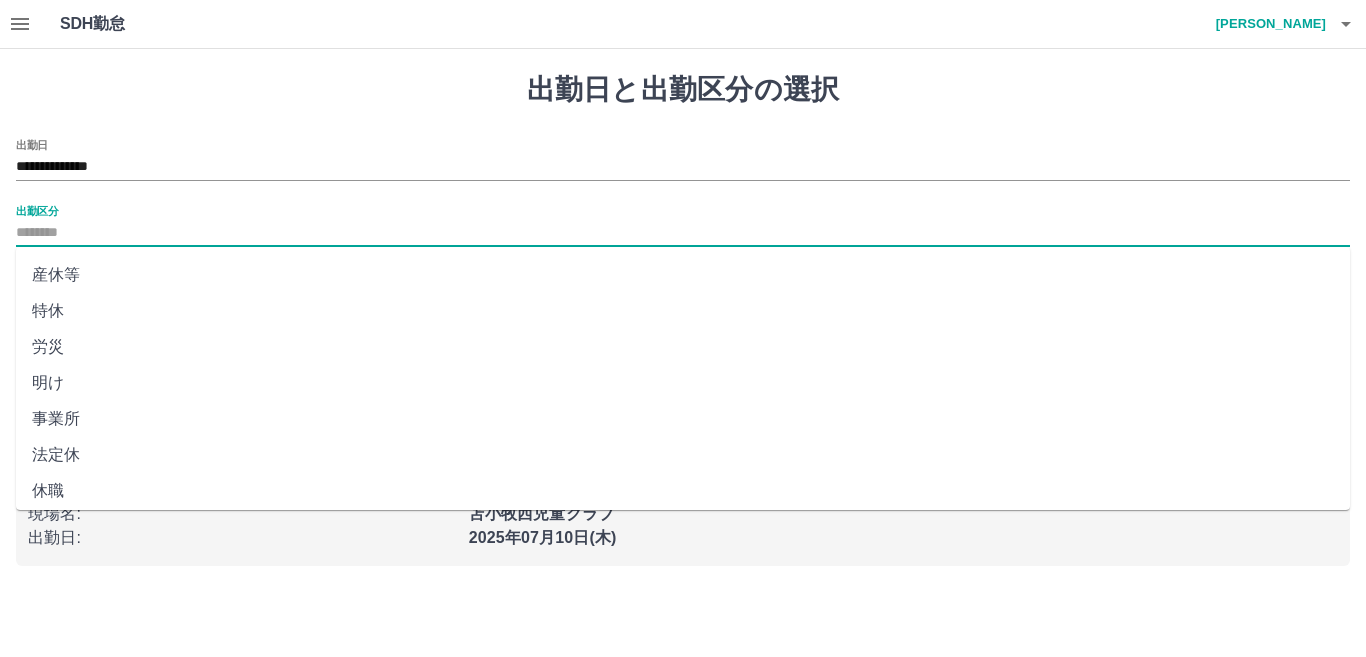 scroll, scrollTop: 400, scrollLeft: 0, axis: vertical 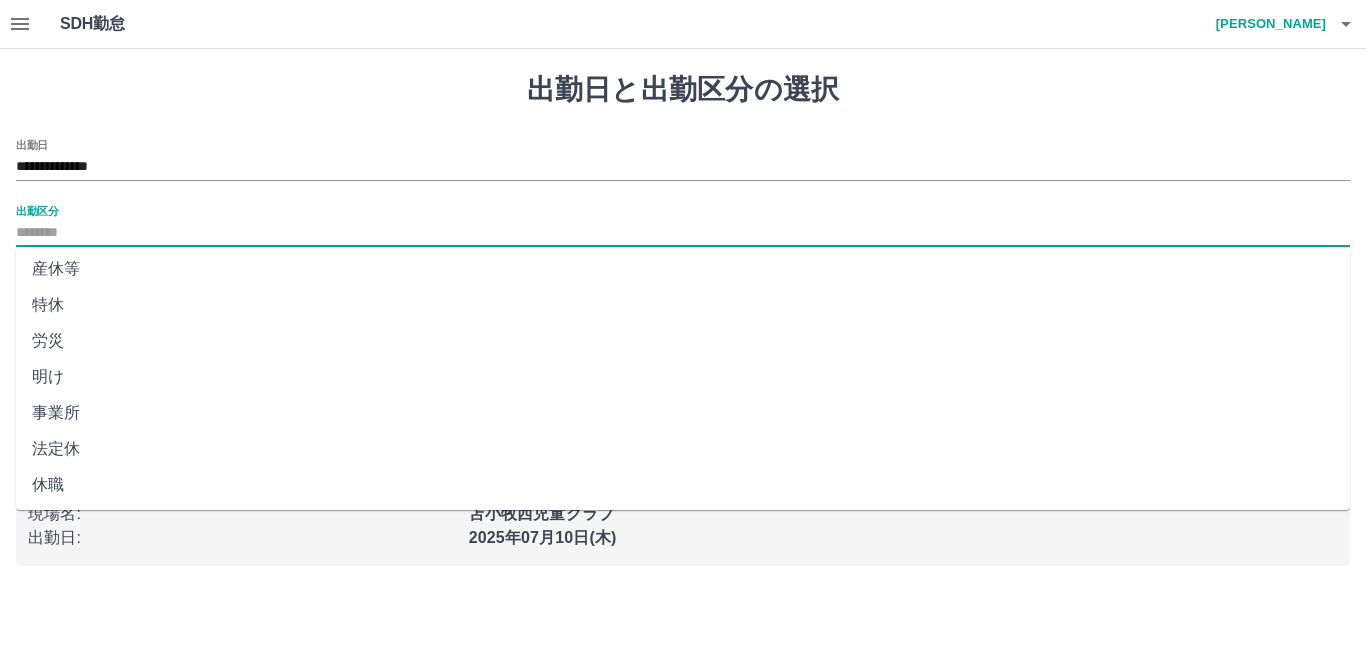 click on "法定休" at bounding box center [683, 449] 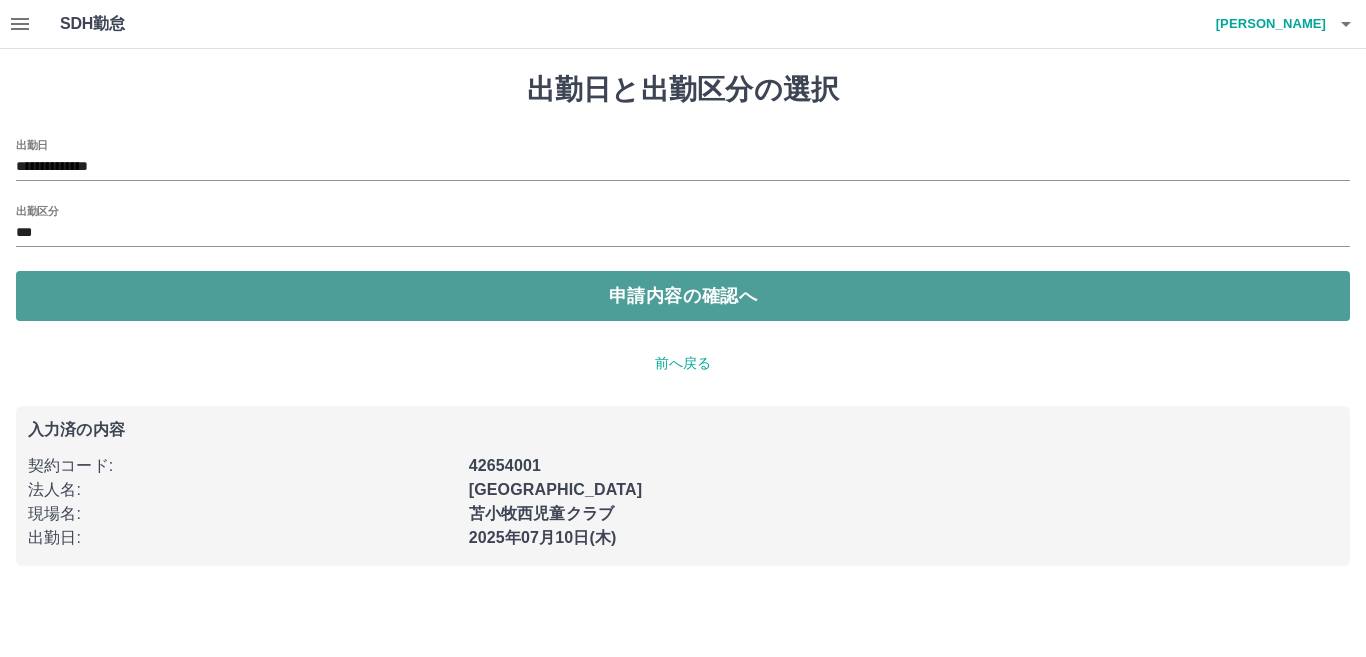 click on "申請内容の確認へ" at bounding box center [683, 296] 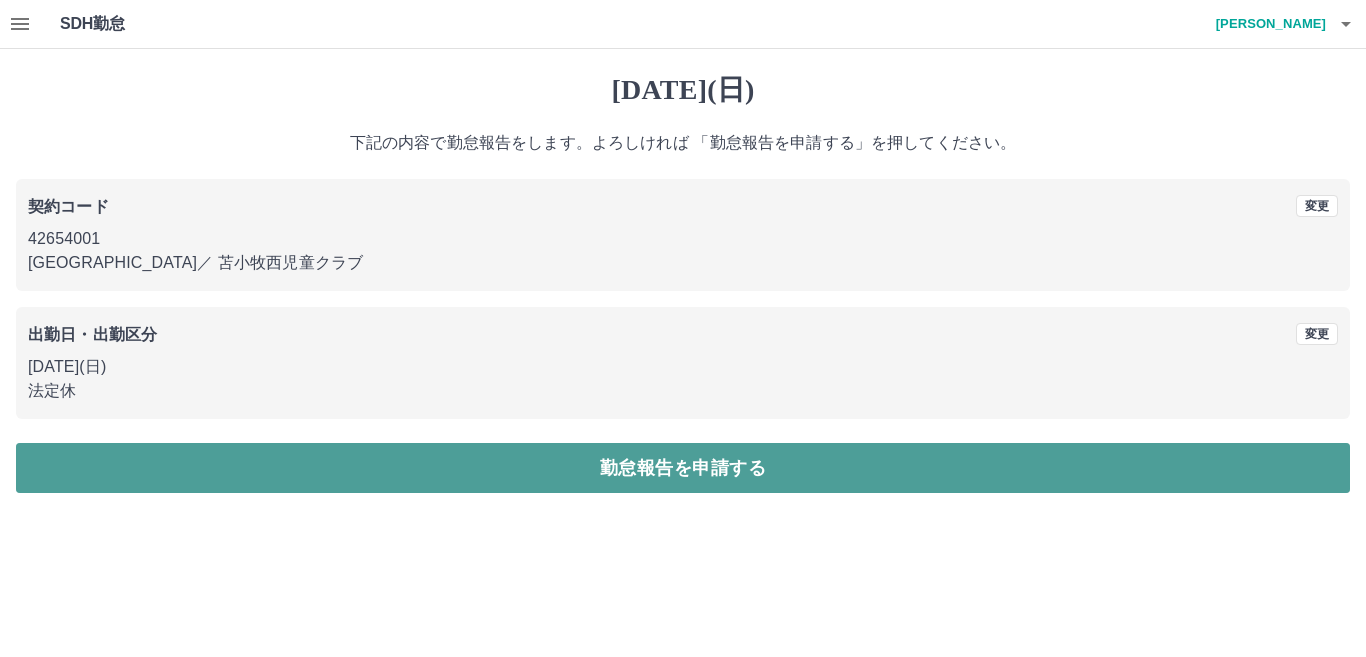 click on "勤怠報告を申請する" at bounding box center (683, 468) 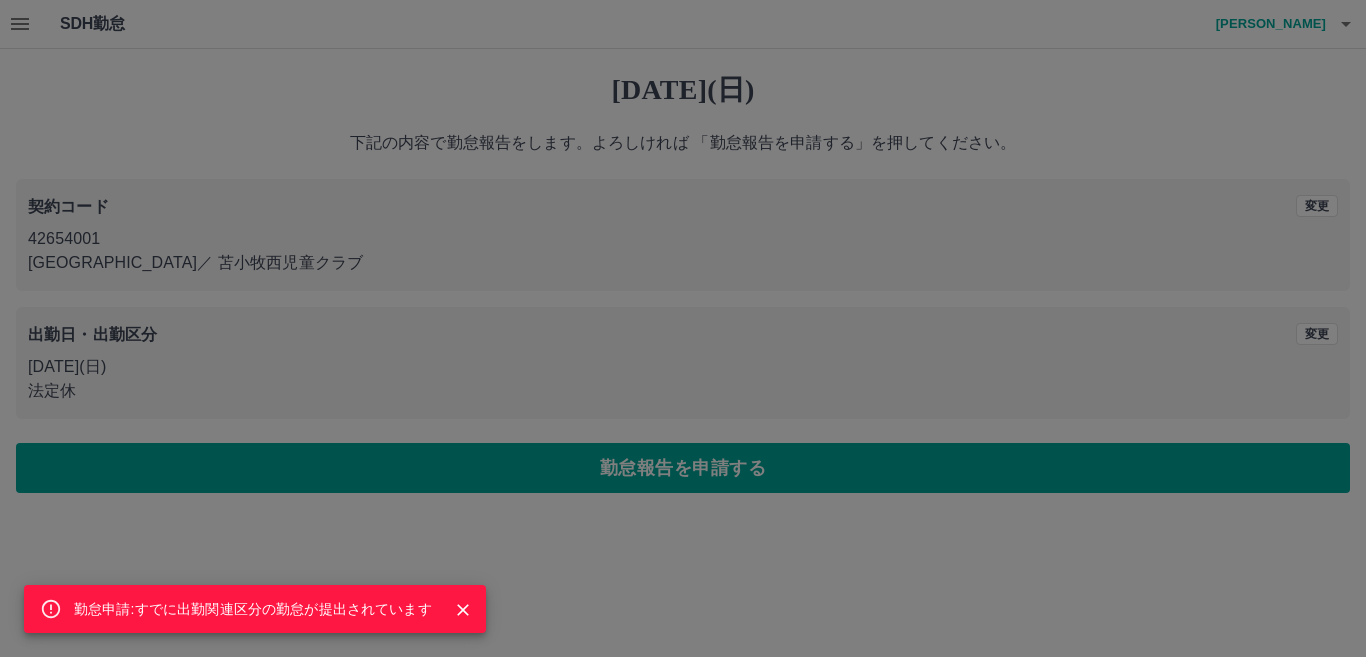 click 